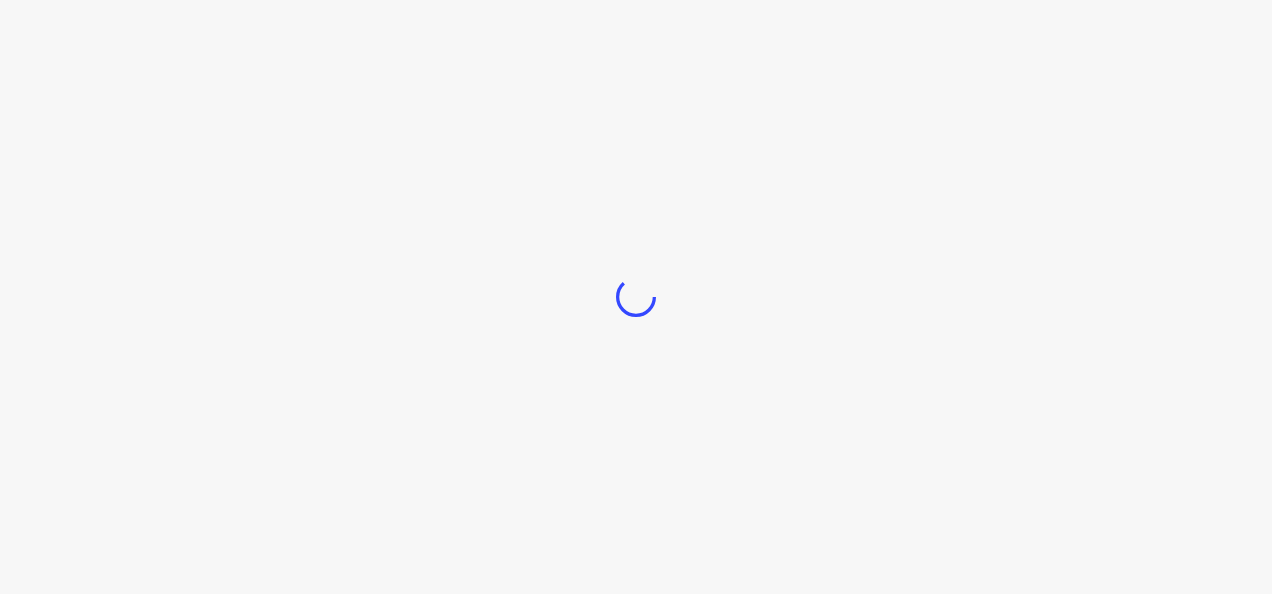 scroll, scrollTop: 0, scrollLeft: 0, axis: both 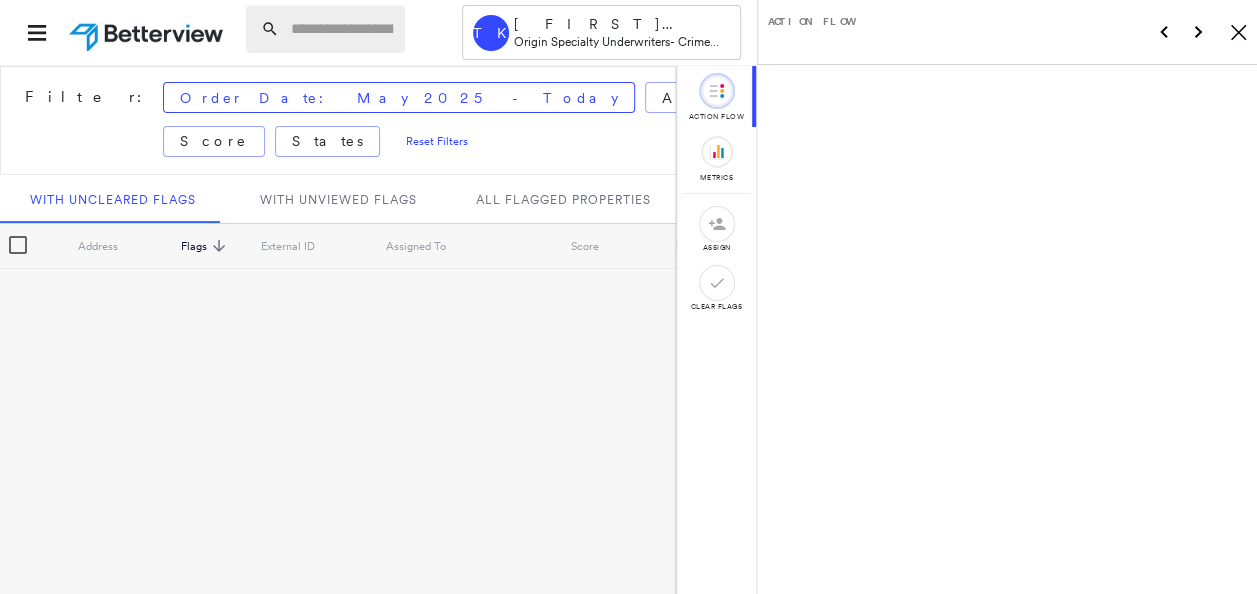 click at bounding box center (342, 29) 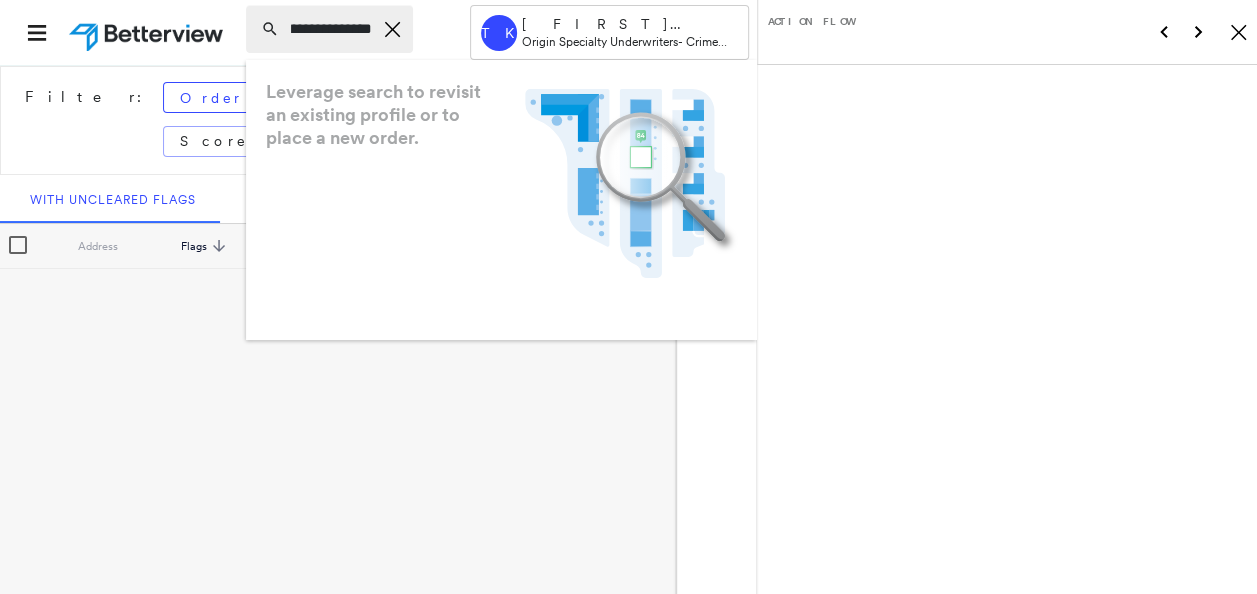 scroll, scrollTop: 0, scrollLeft: 35, axis: horizontal 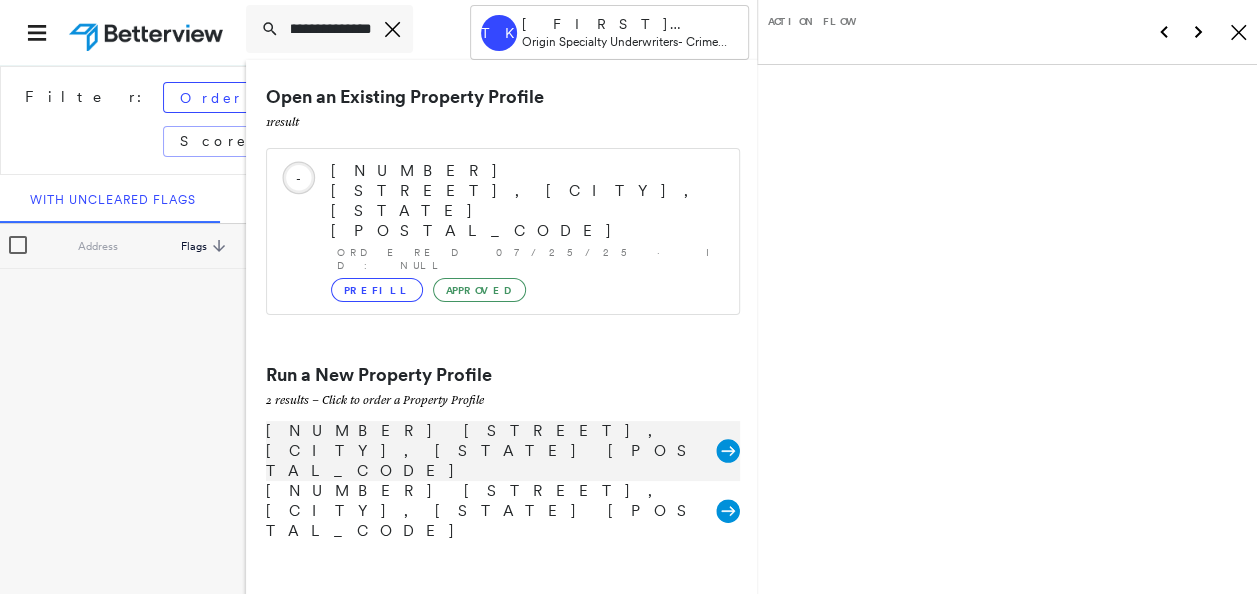 type on "**********" 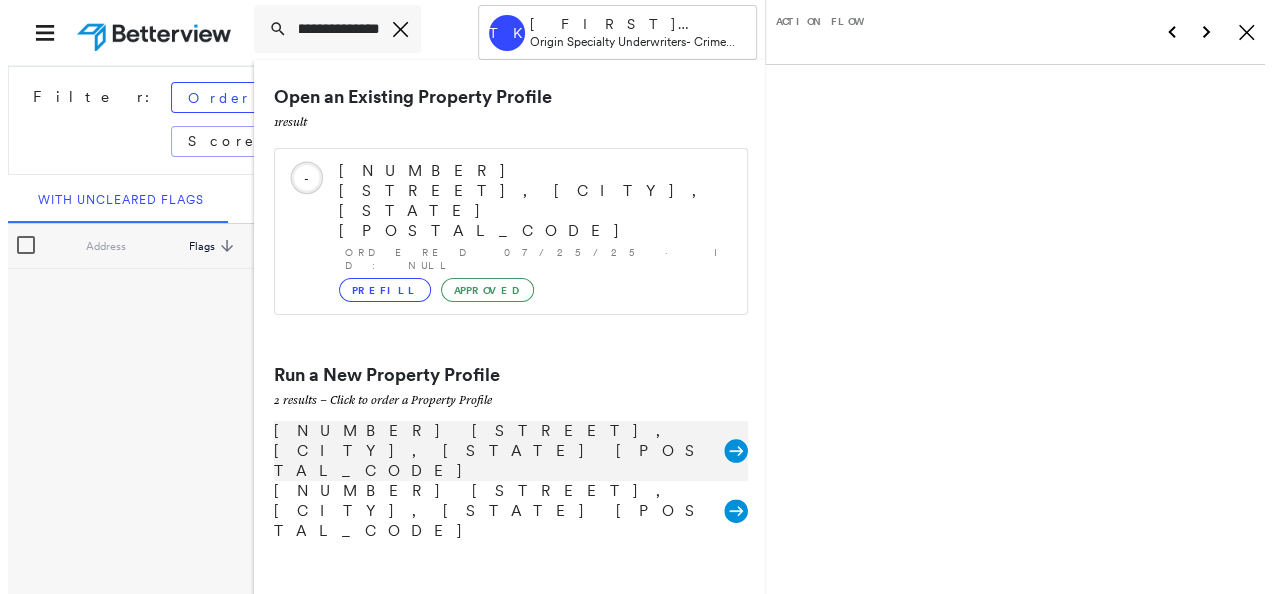 scroll, scrollTop: 0, scrollLeft: 0, axis: both 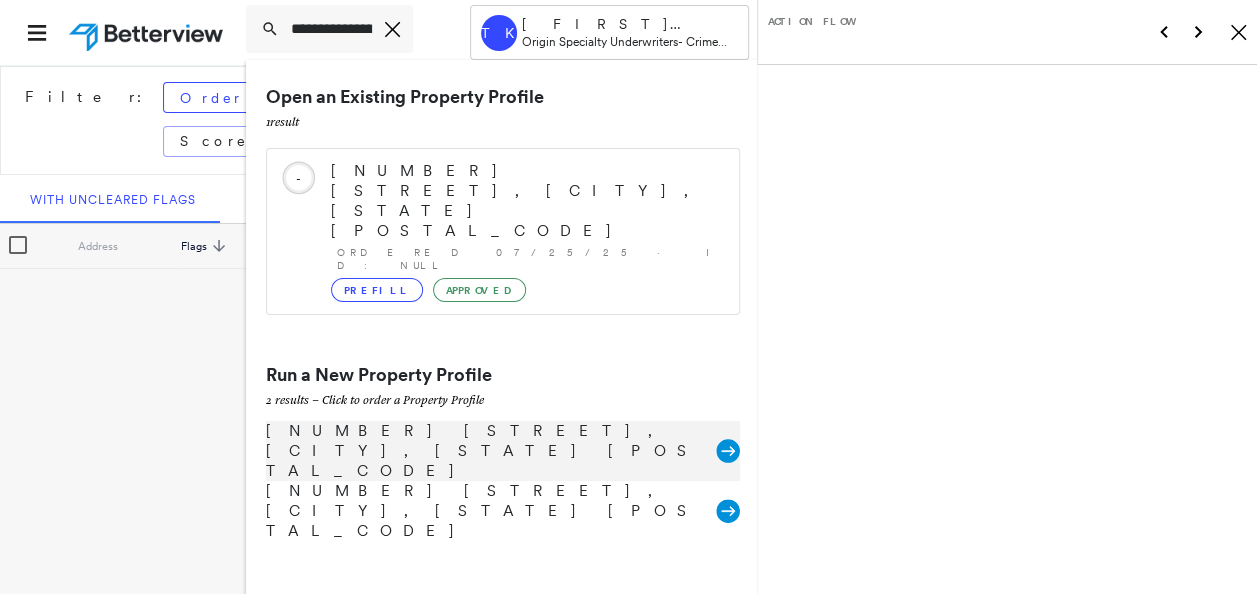 click 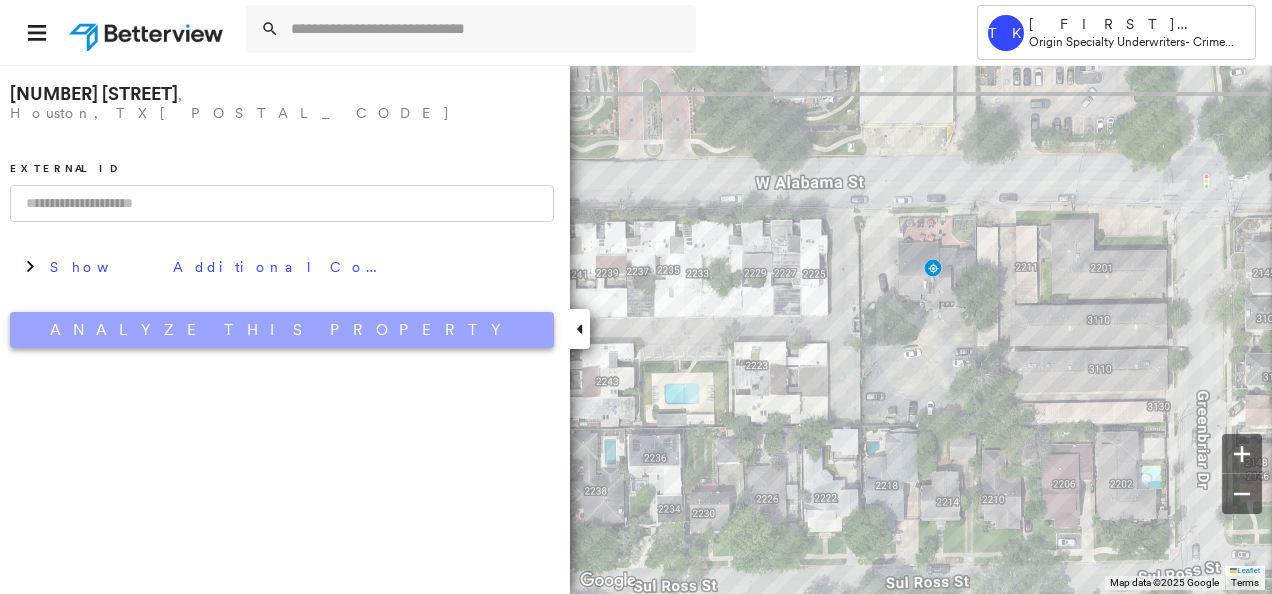 click on "Analyze This Property" at bounding box center [282, 330] 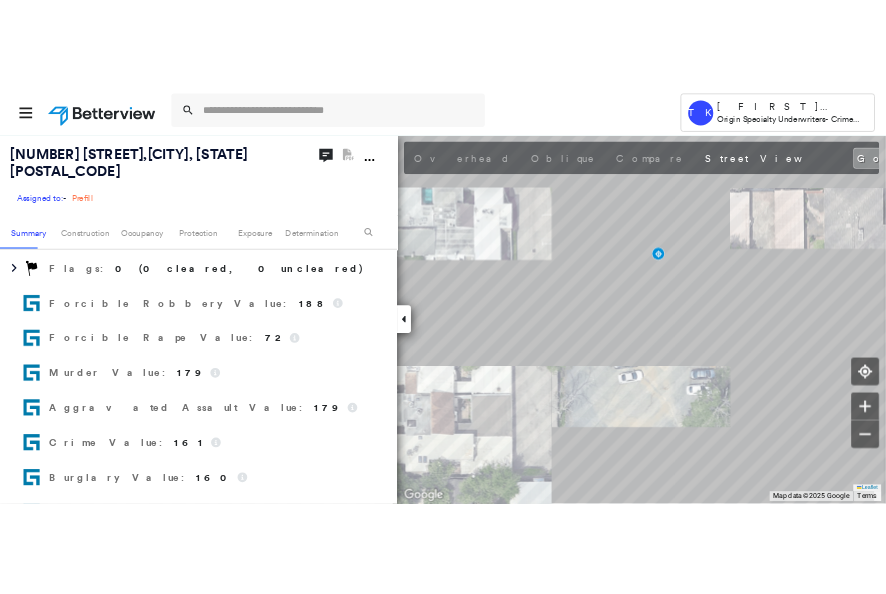 scroll, scrollTop: 400, scrollLeft: 0, axis: vertical 